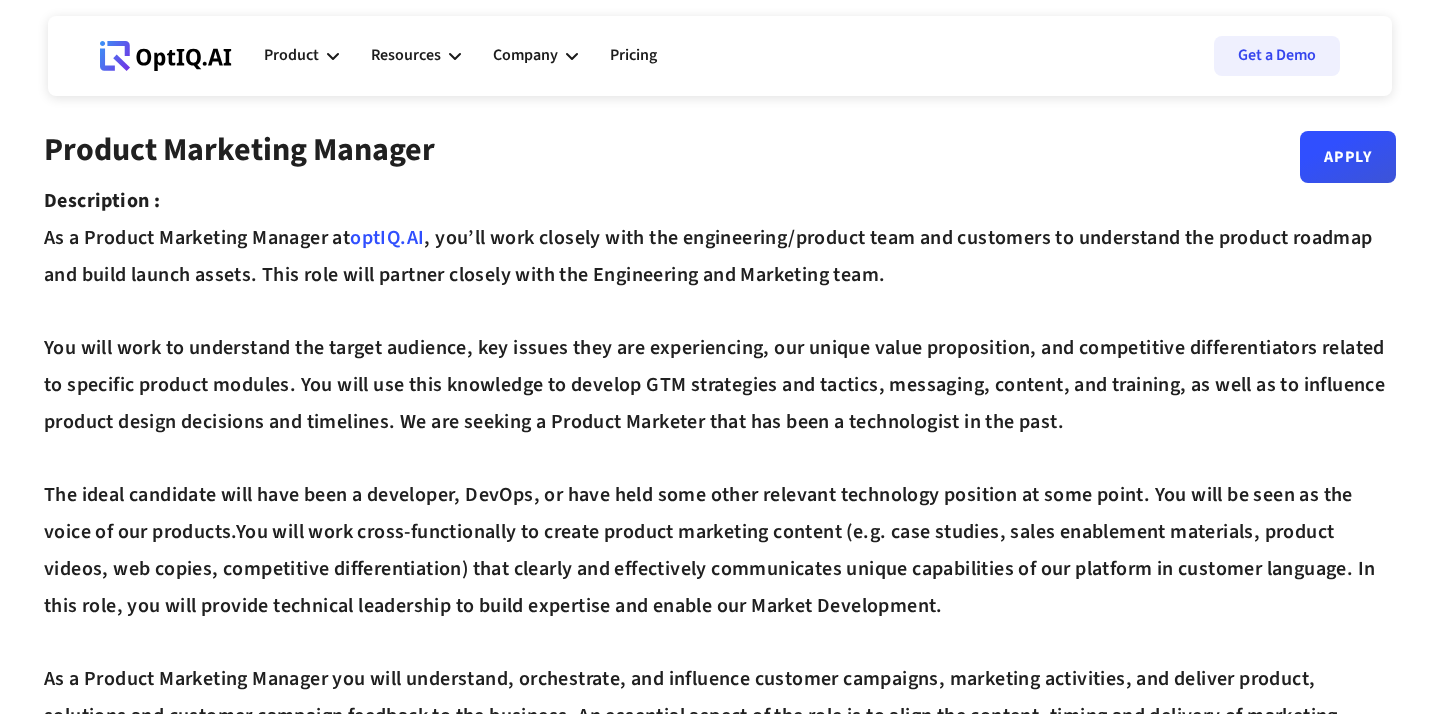 scroll, scrollTop: 0, scrollLeft: 0, axis: both 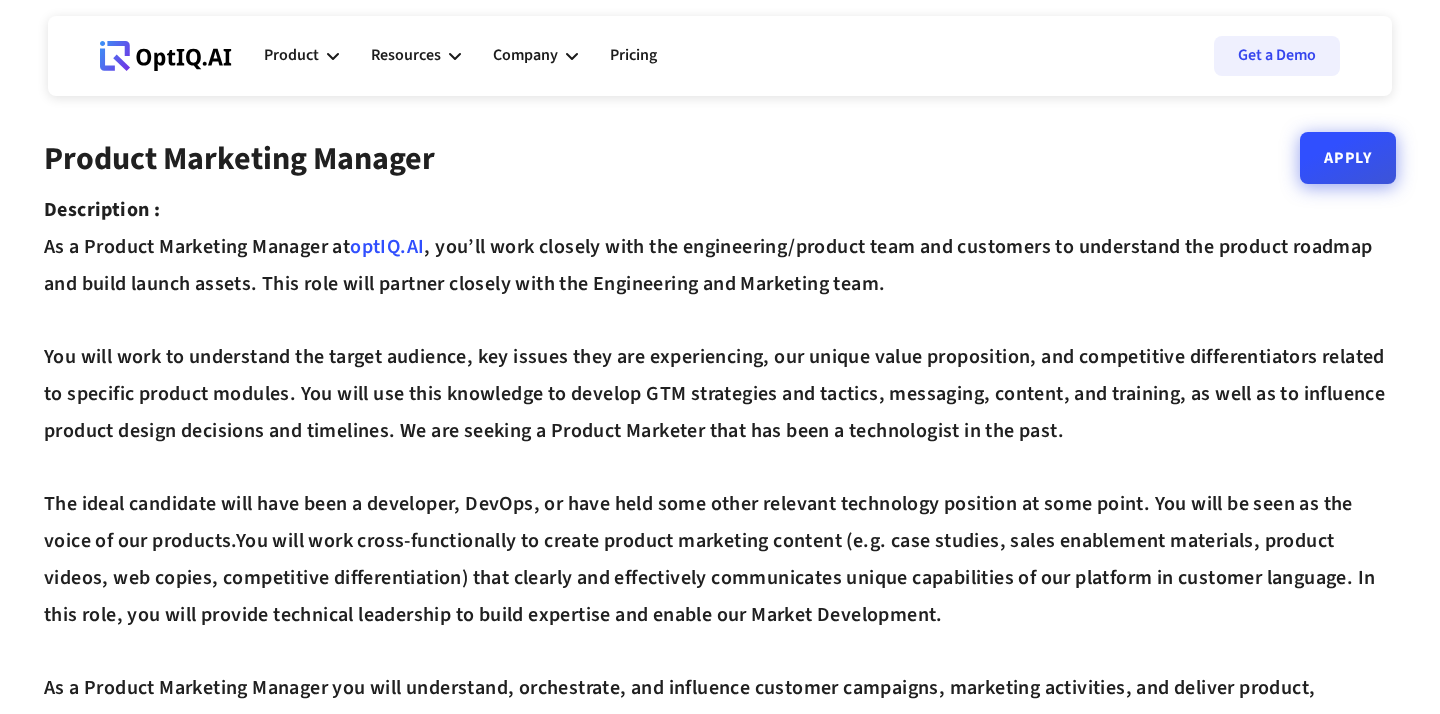 click on "Apply" at bounding box center (1348, 158) 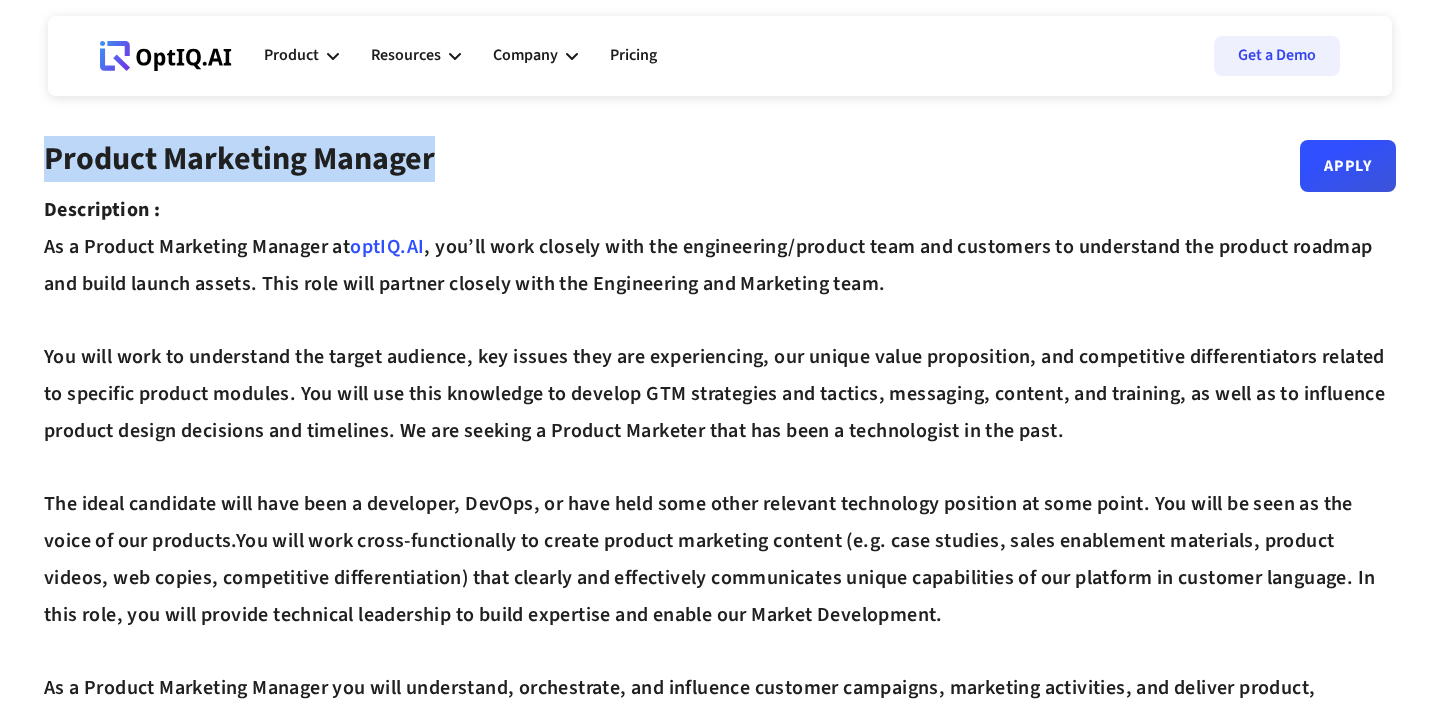 drag, startPoint x: 440, startPoint y: 170, endPoint x: 46, endPoint y: 151, distance: 394.45786 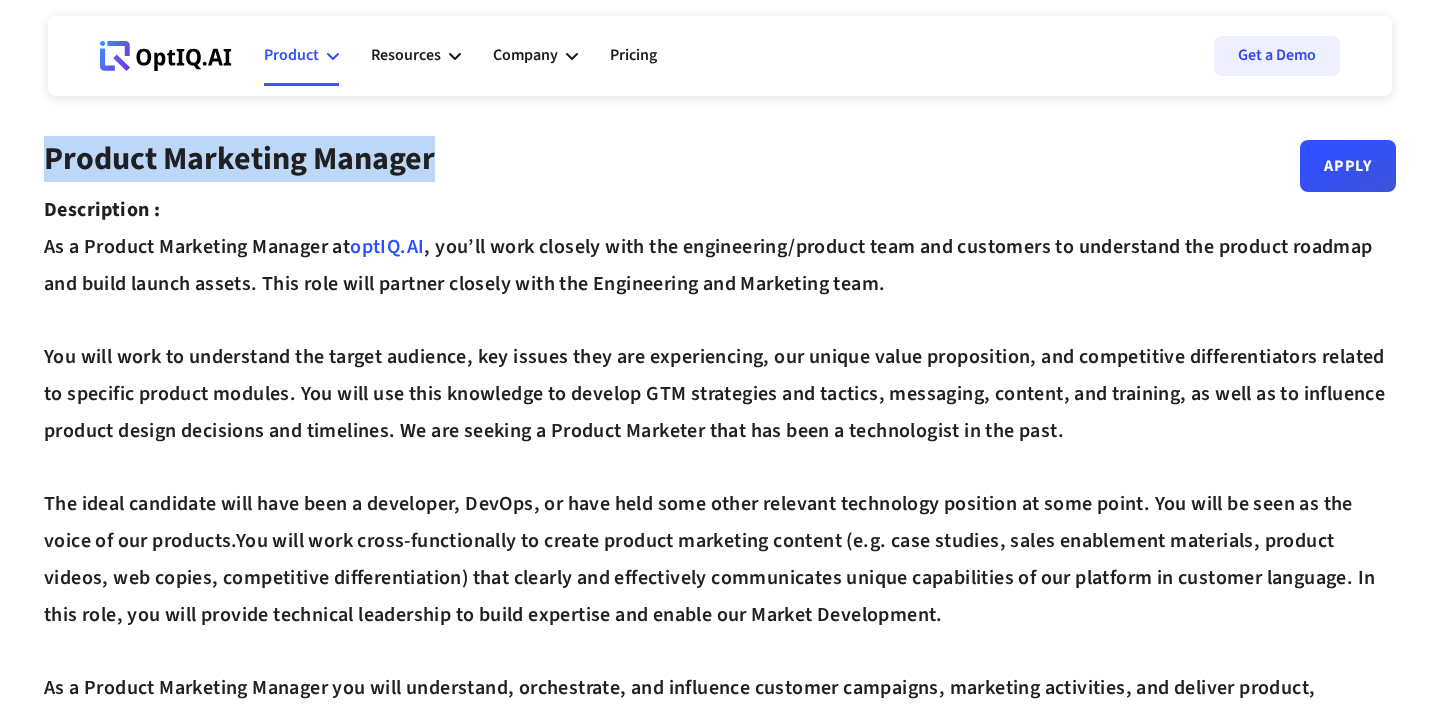 click on "Product" at bounding box center [291, 55] 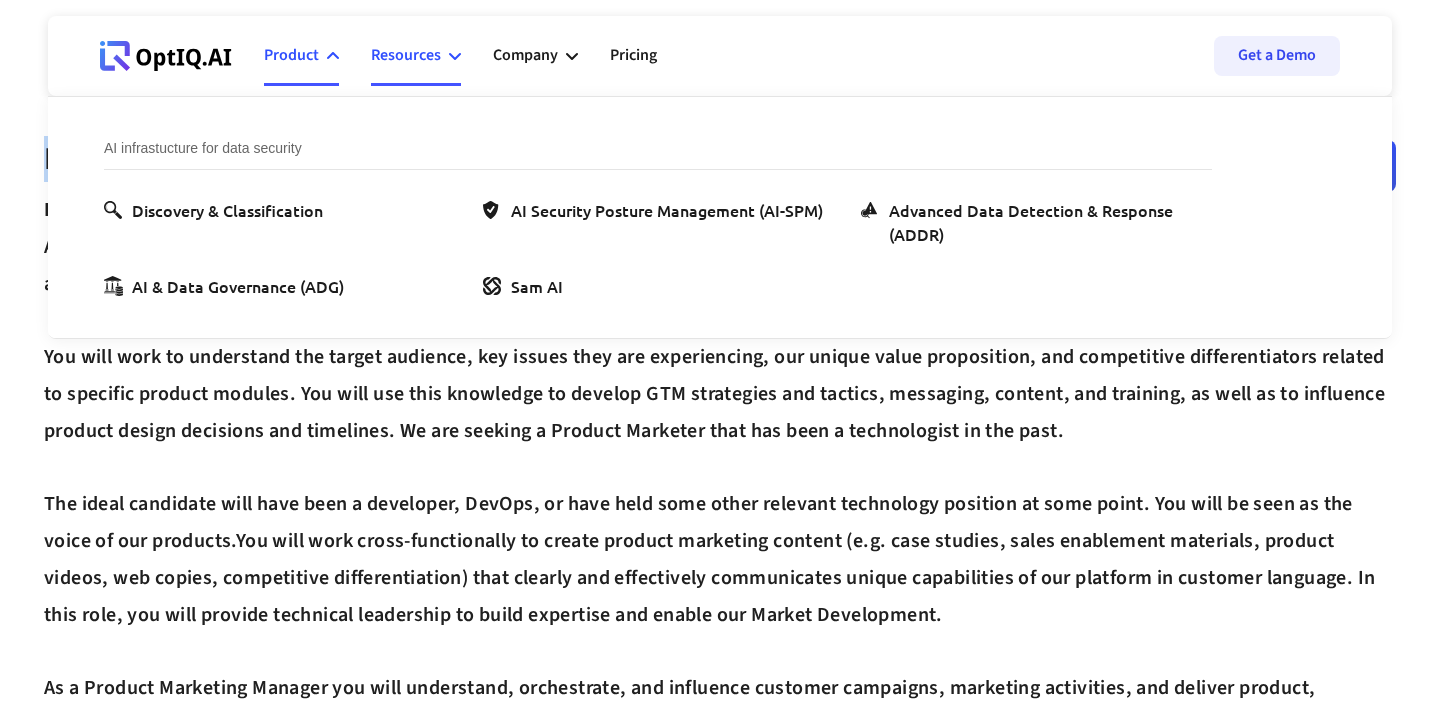 click on "Resources" at bounding box center [406, 55] 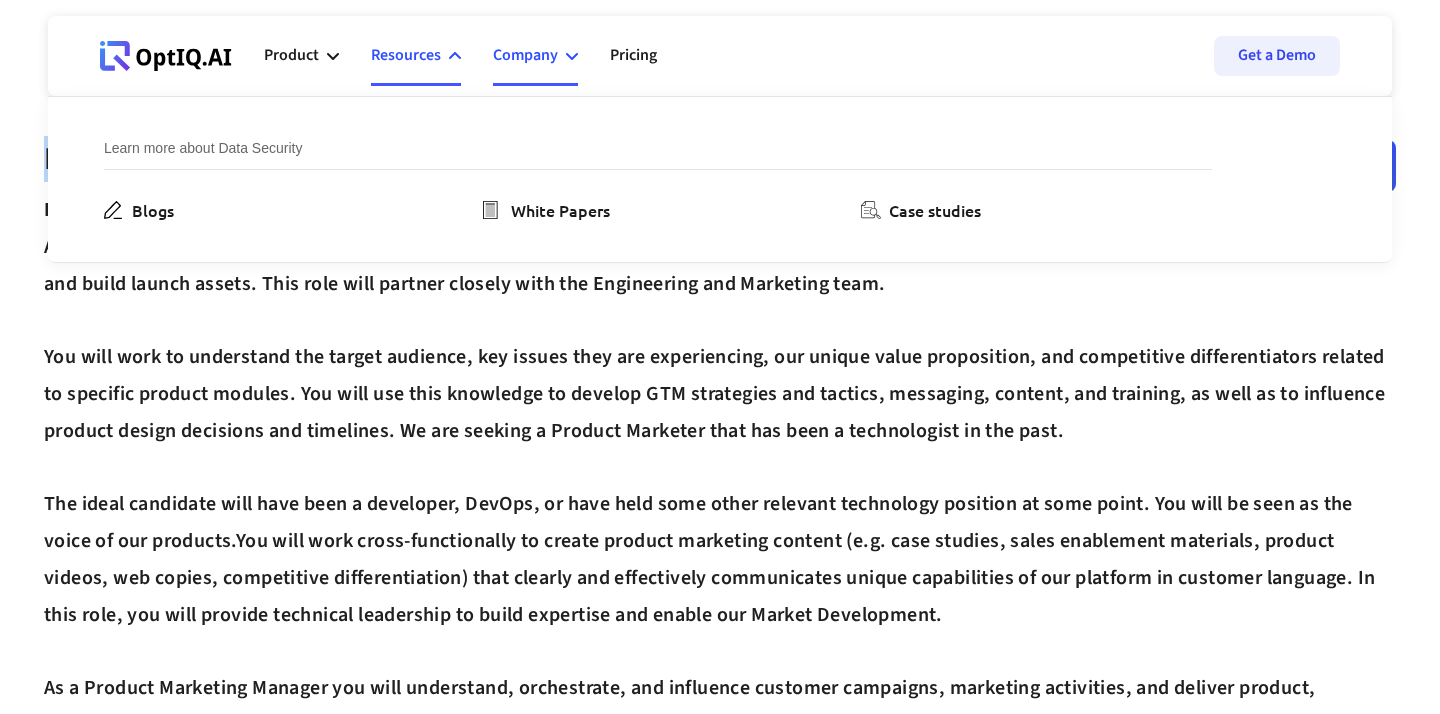 click on "Company" at bounding box center (535, 56) 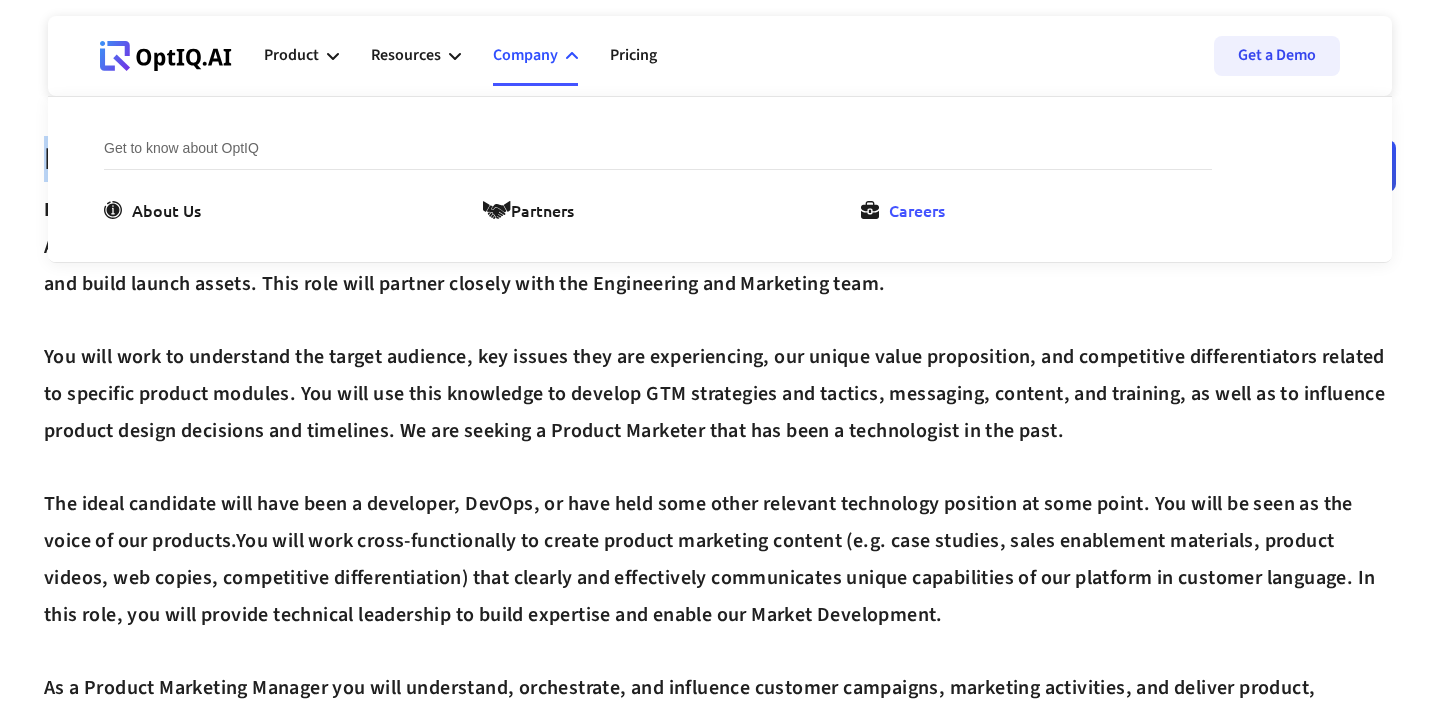 click on "Careers" at bounding box center (907, 210) 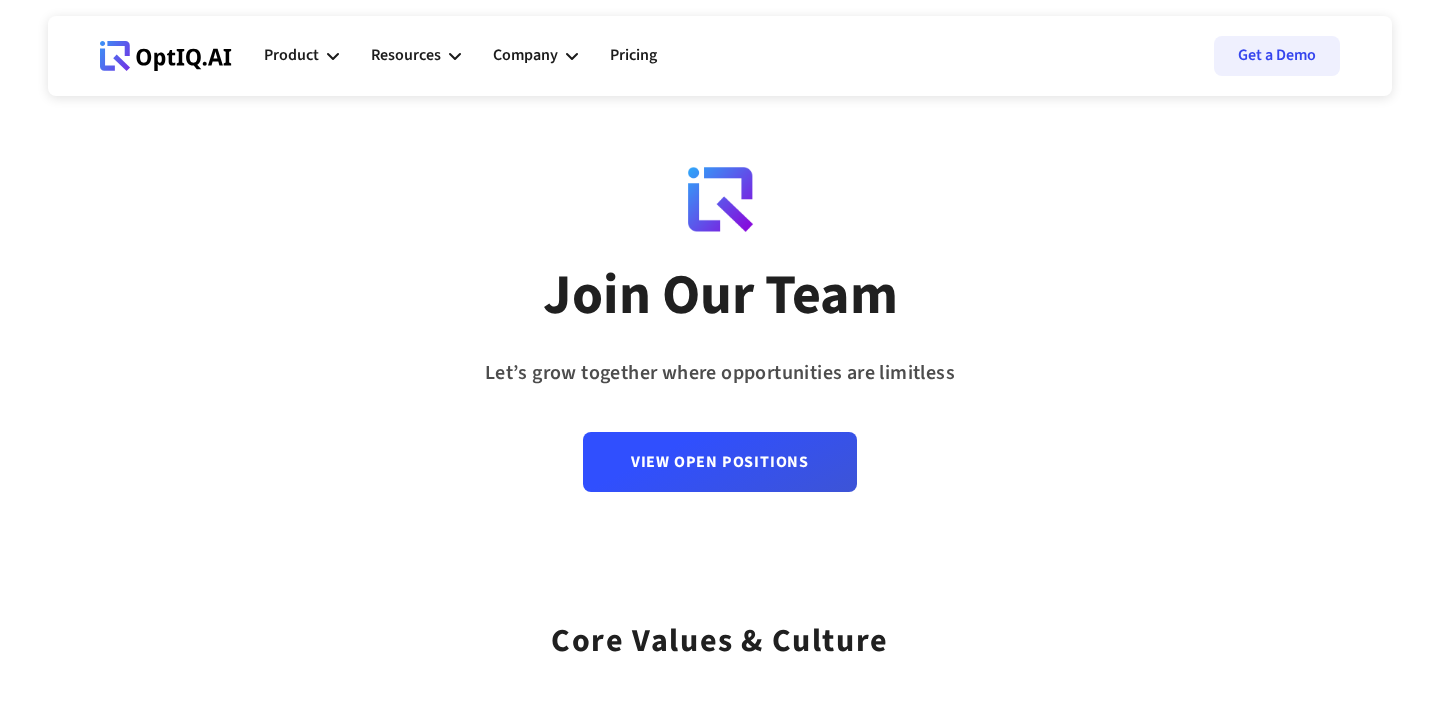 scroll, scrollTop: 50, scrollLeft: 0, axis: vertical 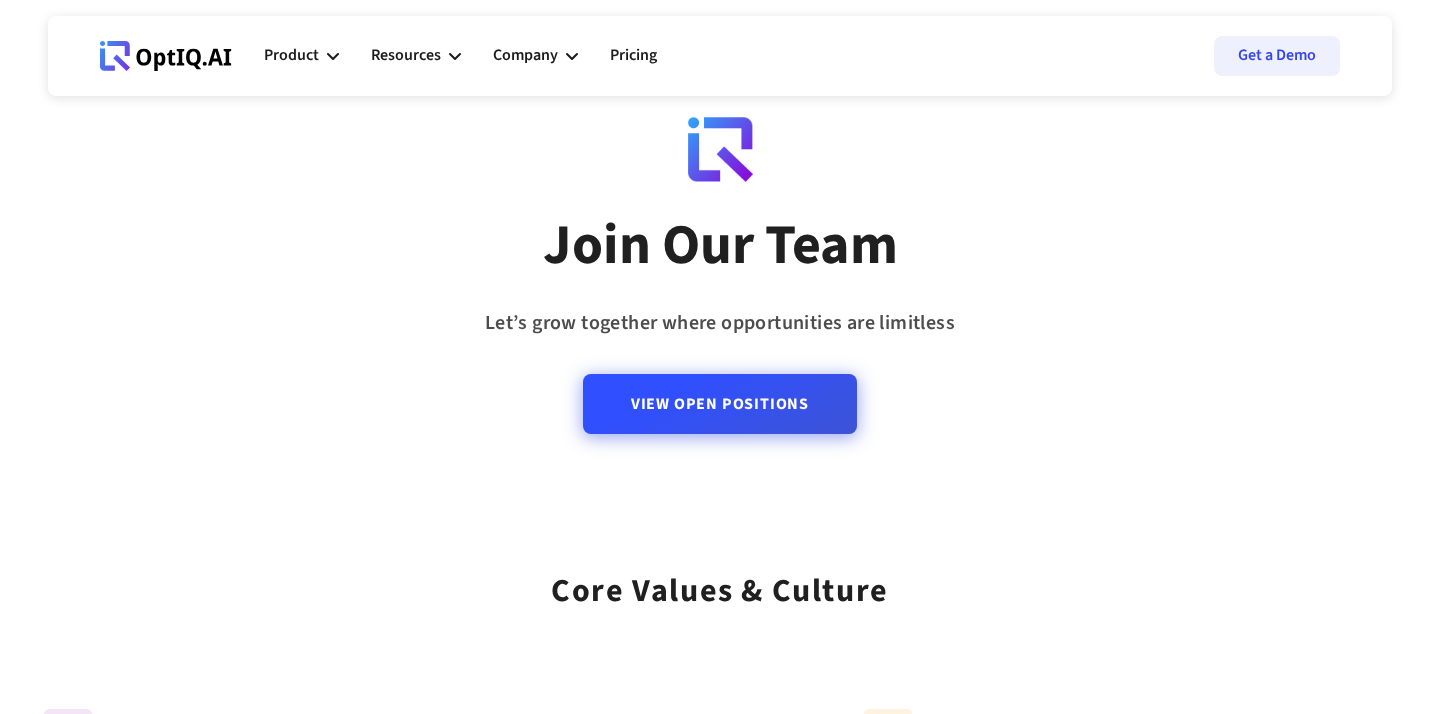 click on "View Open Positions" at bounding box center (720, 404) 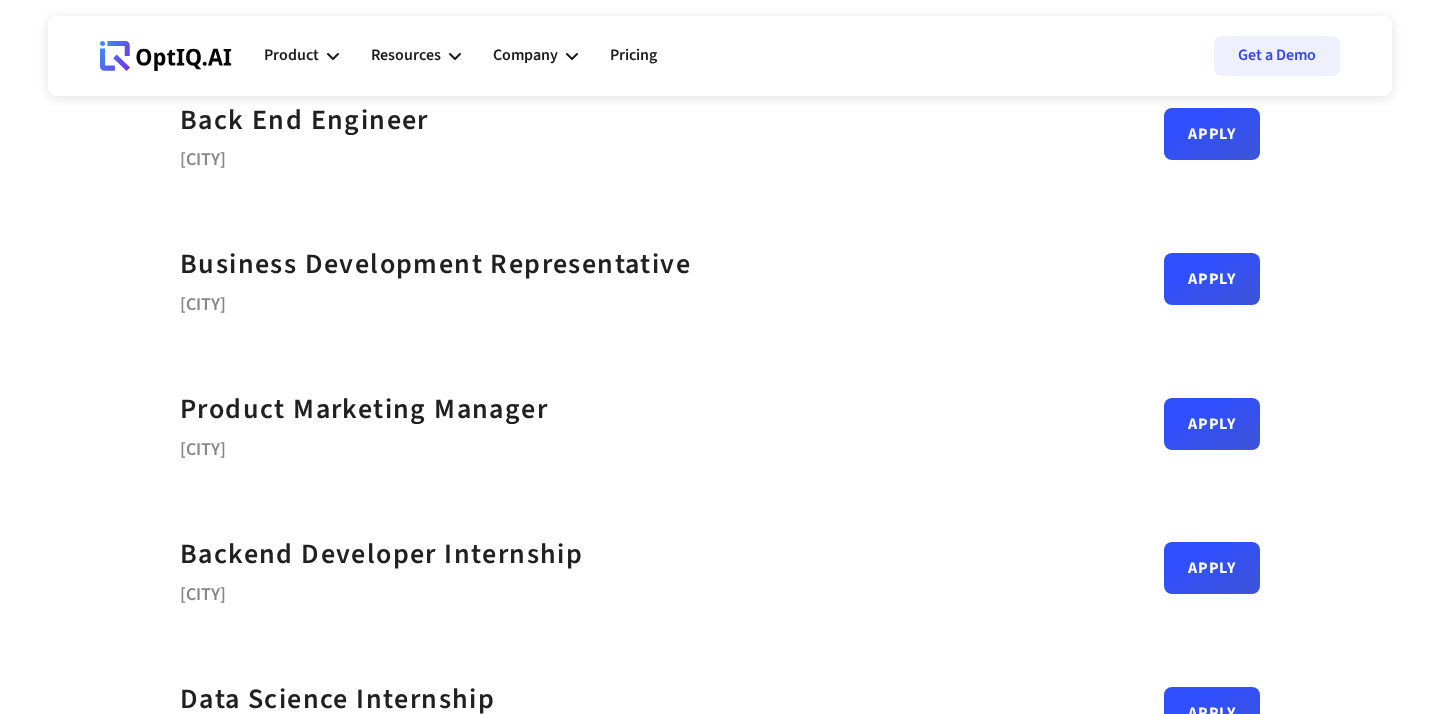 scroll, scrollTop: 633, scrollLeft: 0, axis: vertical 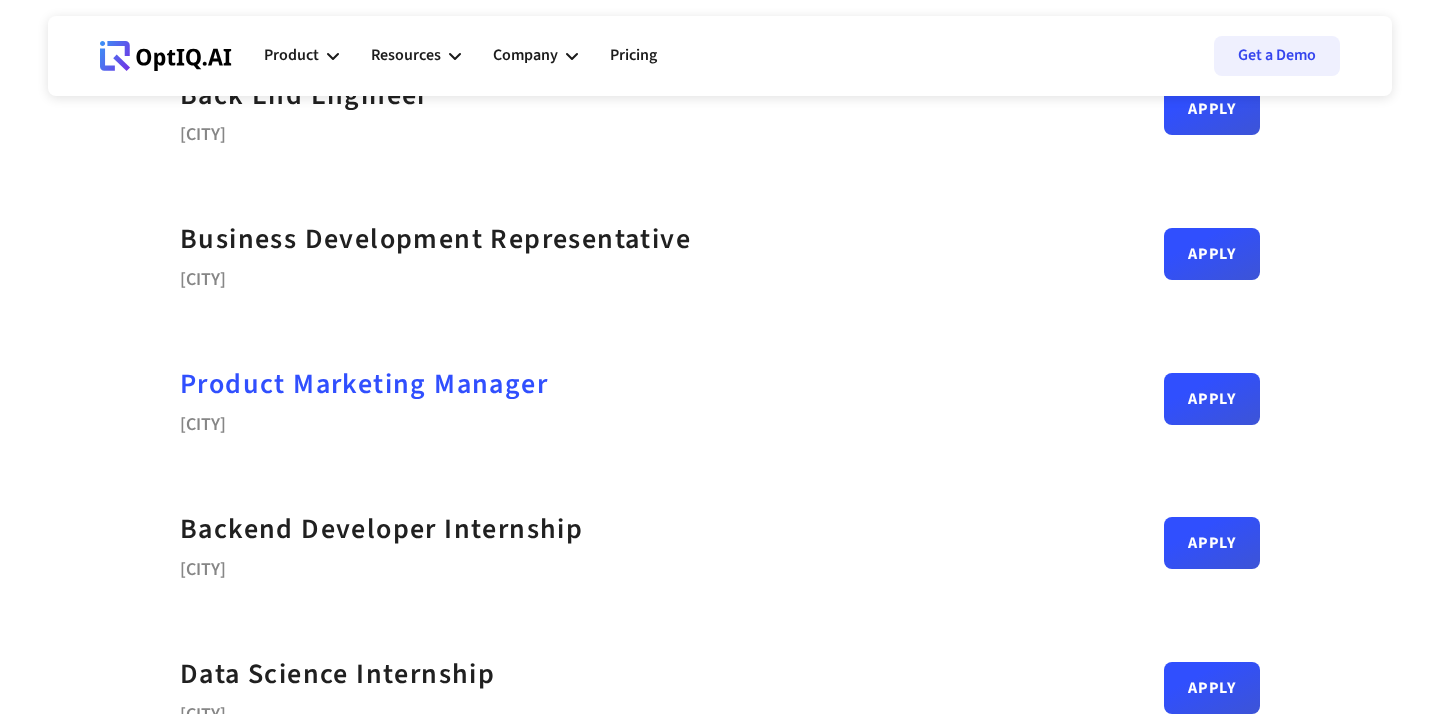 click on "Product Marketing Manager" at bounding box center (364, 384) 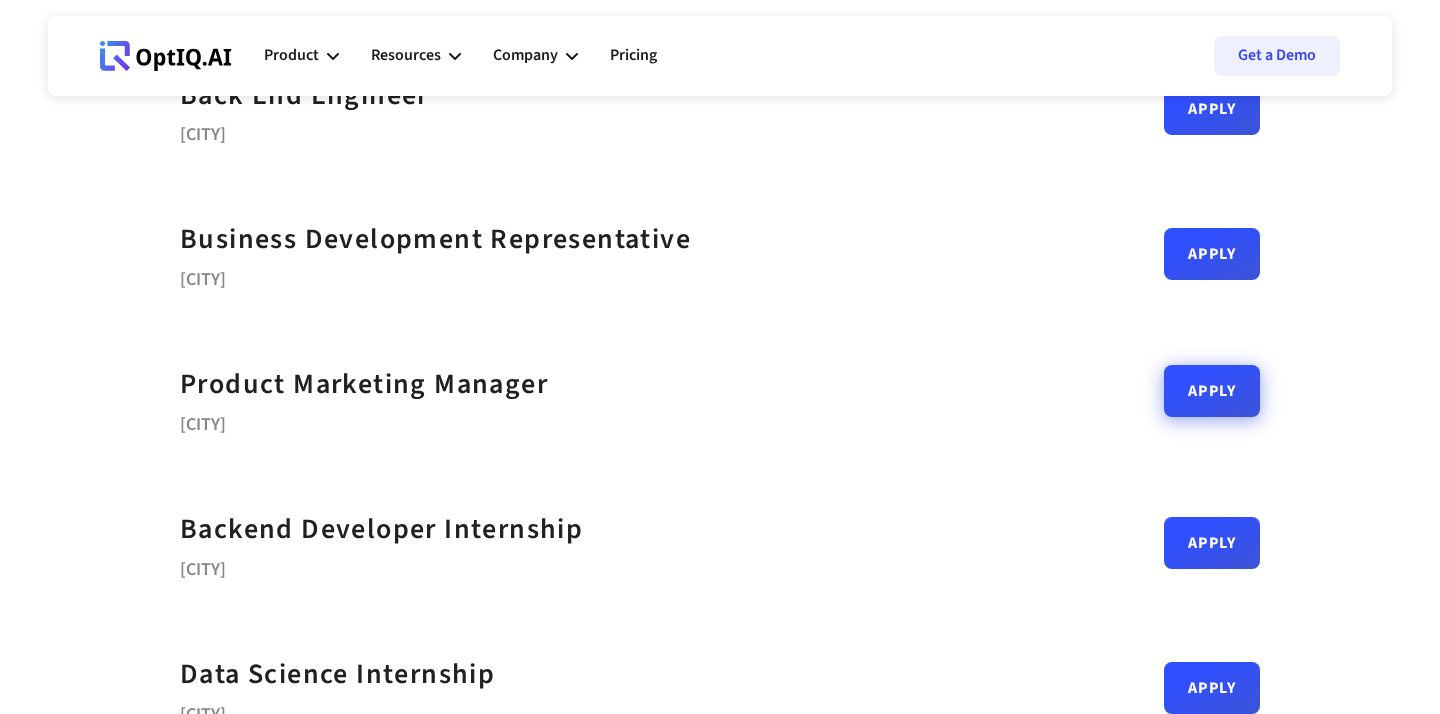 click on "Apply" at bounding box center [1212, 391] 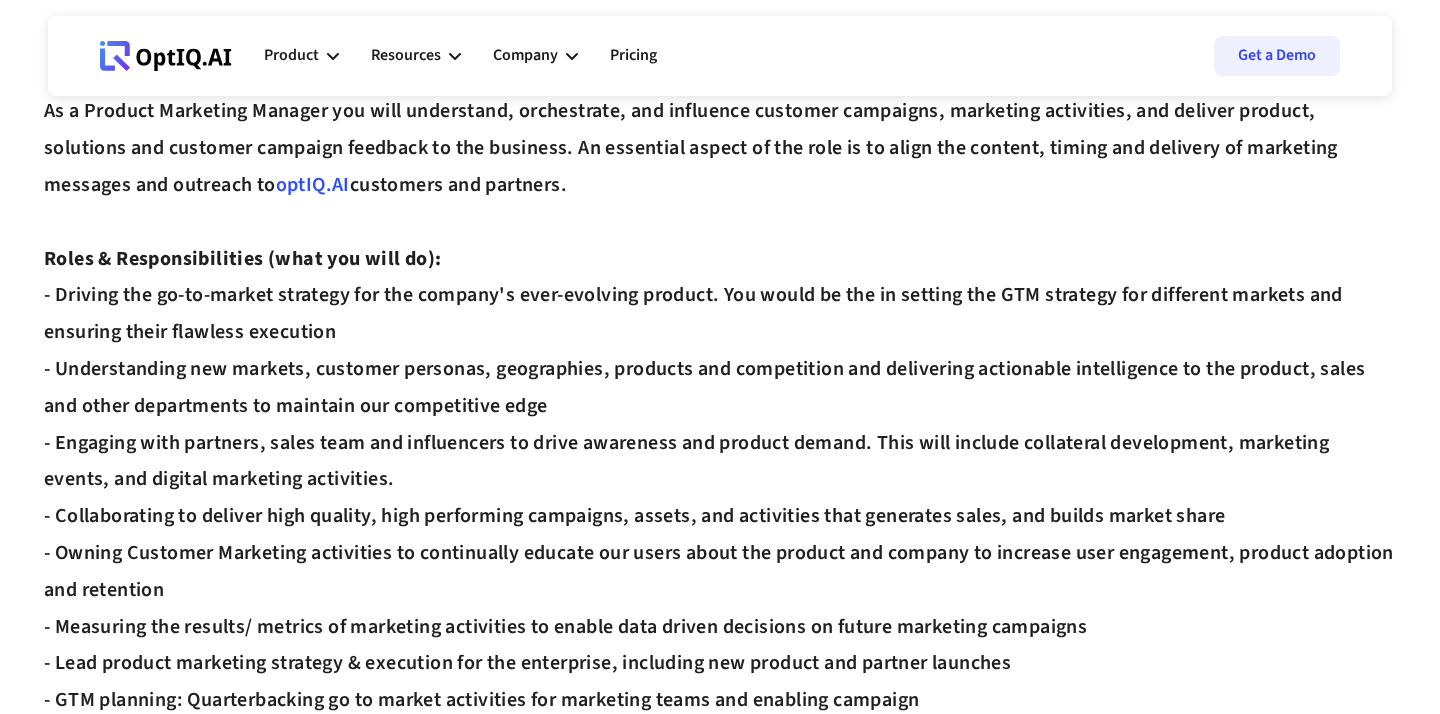 scroll, scrollTop: 0, scrollLeft: 0, axis: both 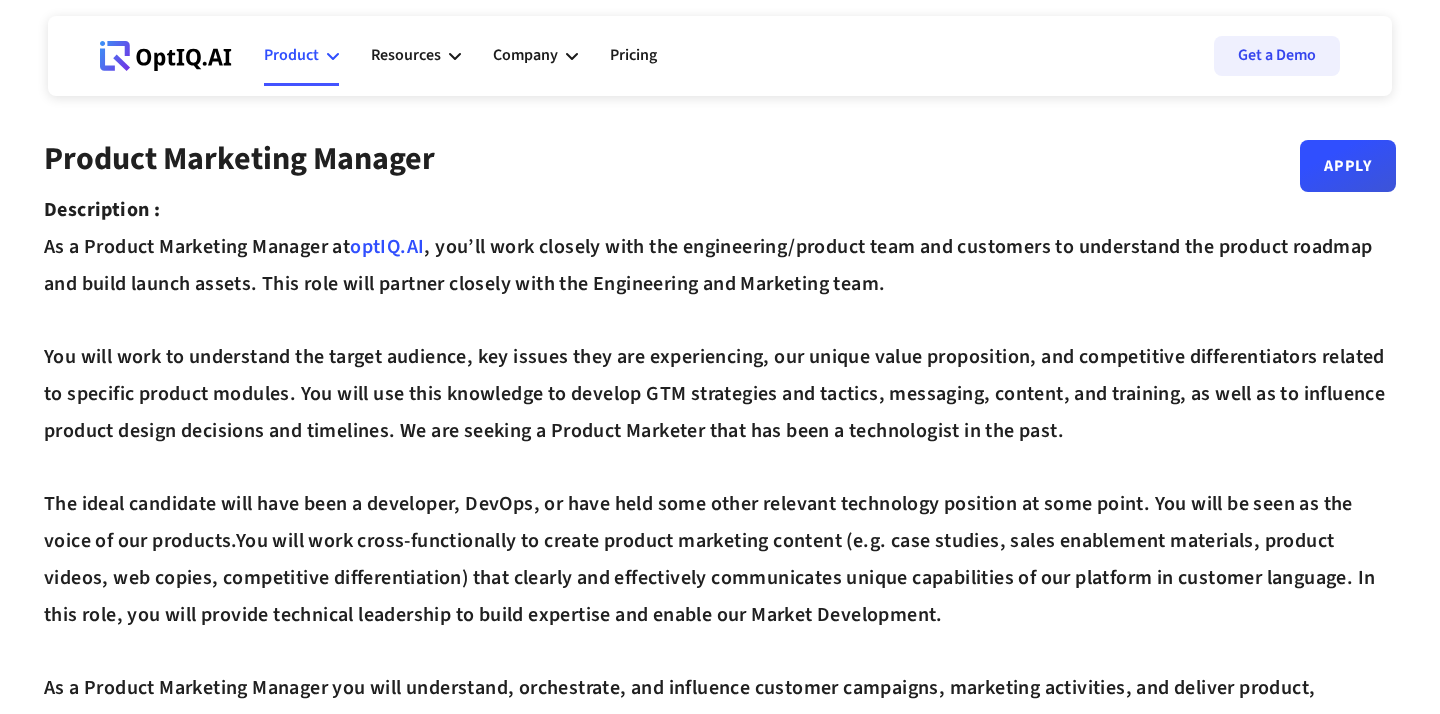 click on "Product" at bounding box center (291, 55) 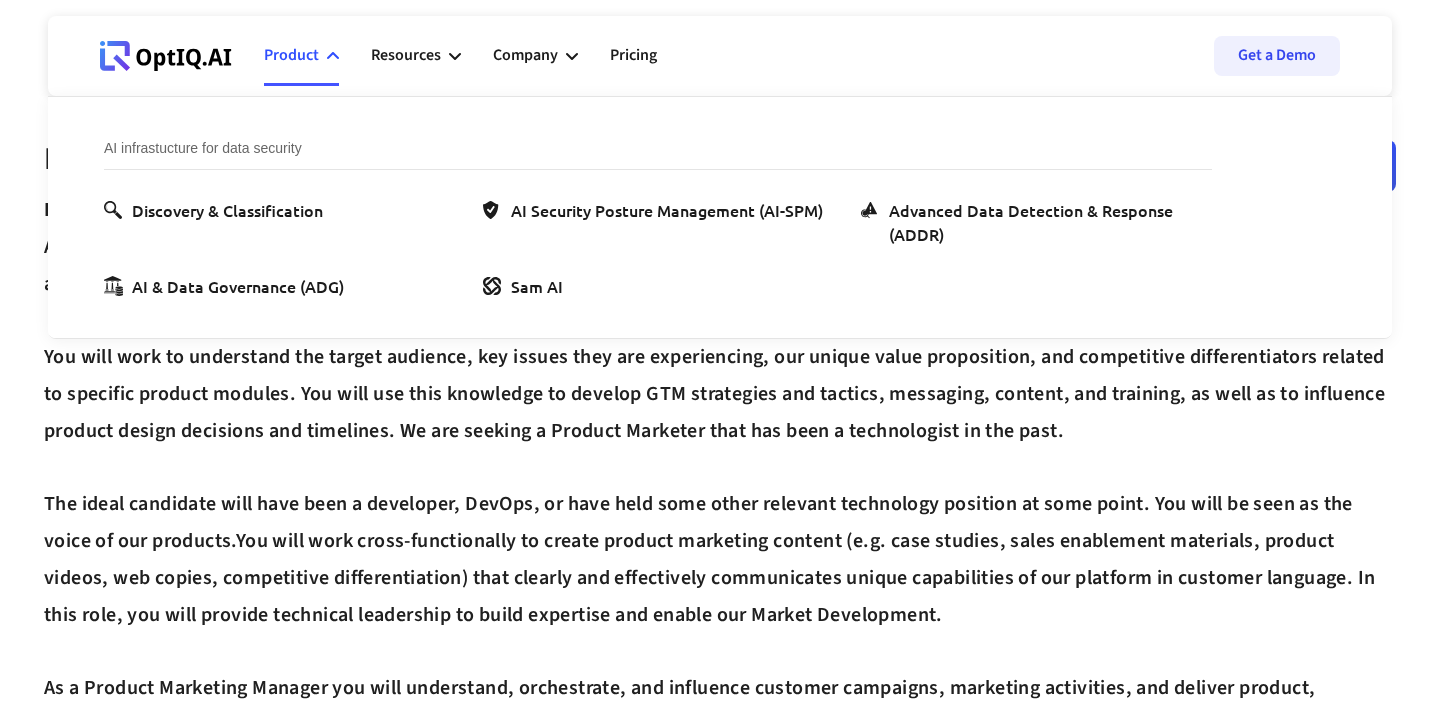click 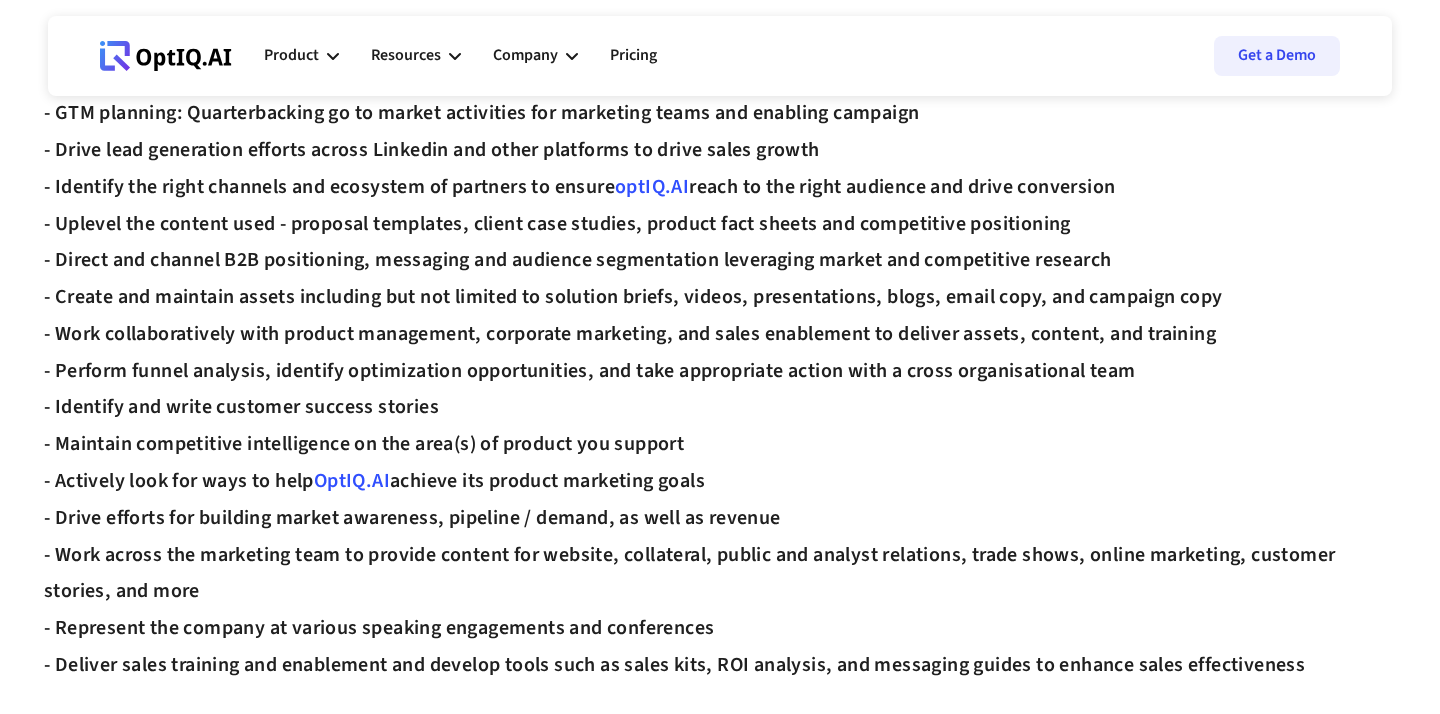 scroll, scrollTop: 1182, scrollLeft: 0, axis: vertical 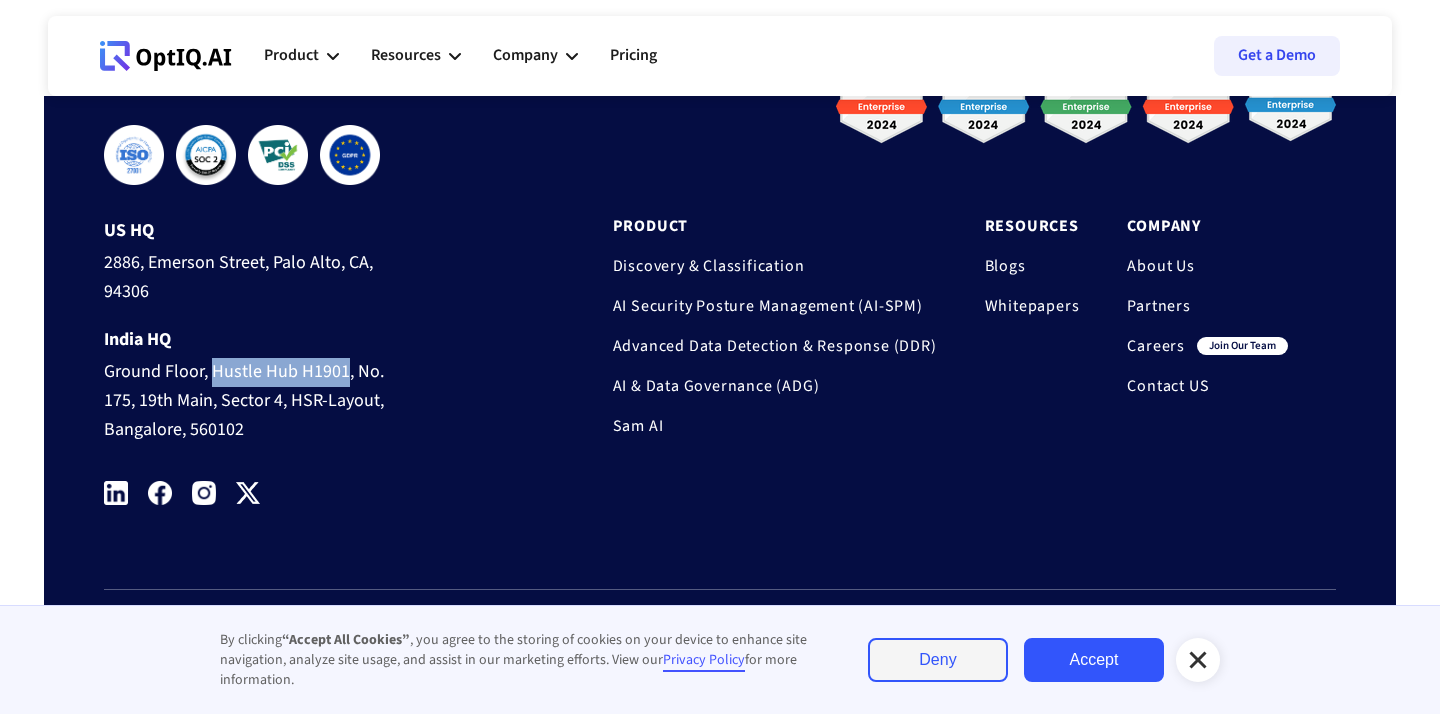 drag, startPoint x: 214, startPoint y: 371, endPoint x: 344, endPoint y: 368, distance: 130.0346 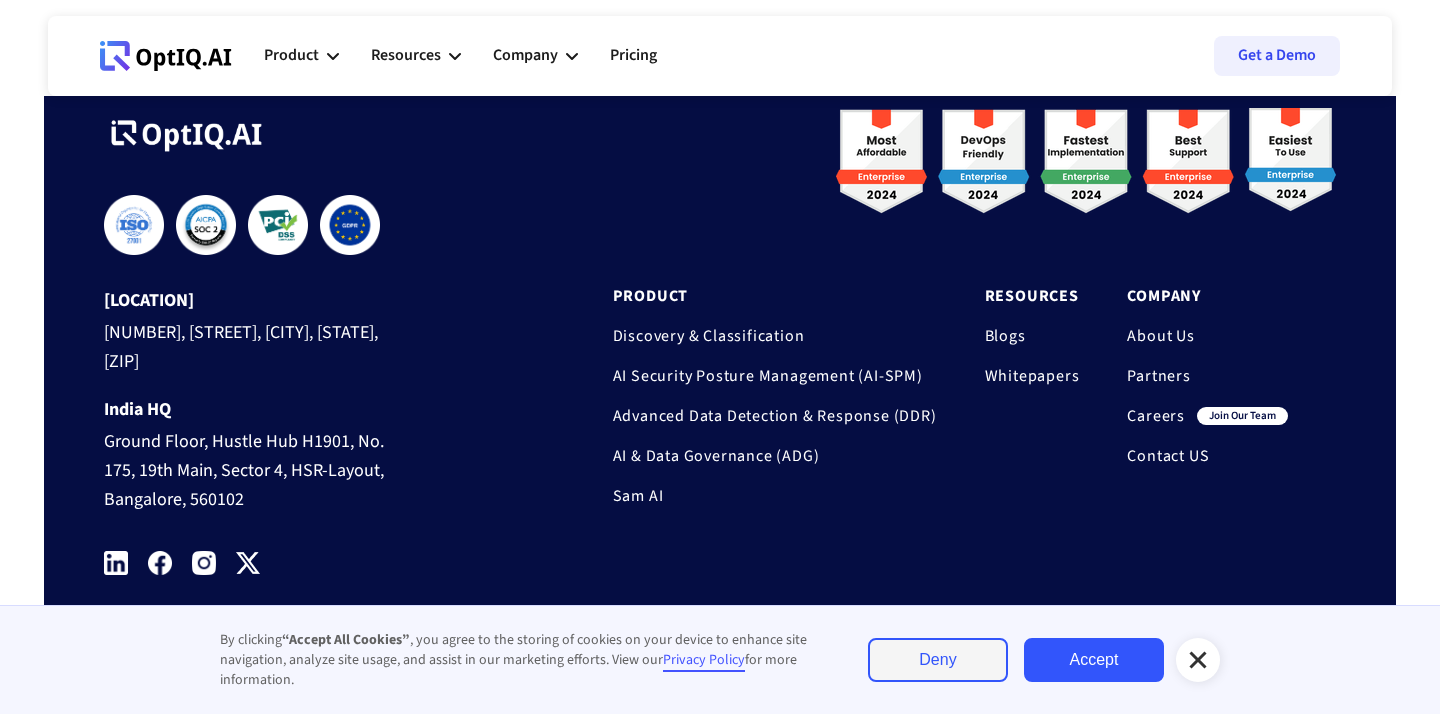 scroll, scrollTop: 6781, scrollLeft: 0, axis: vertical 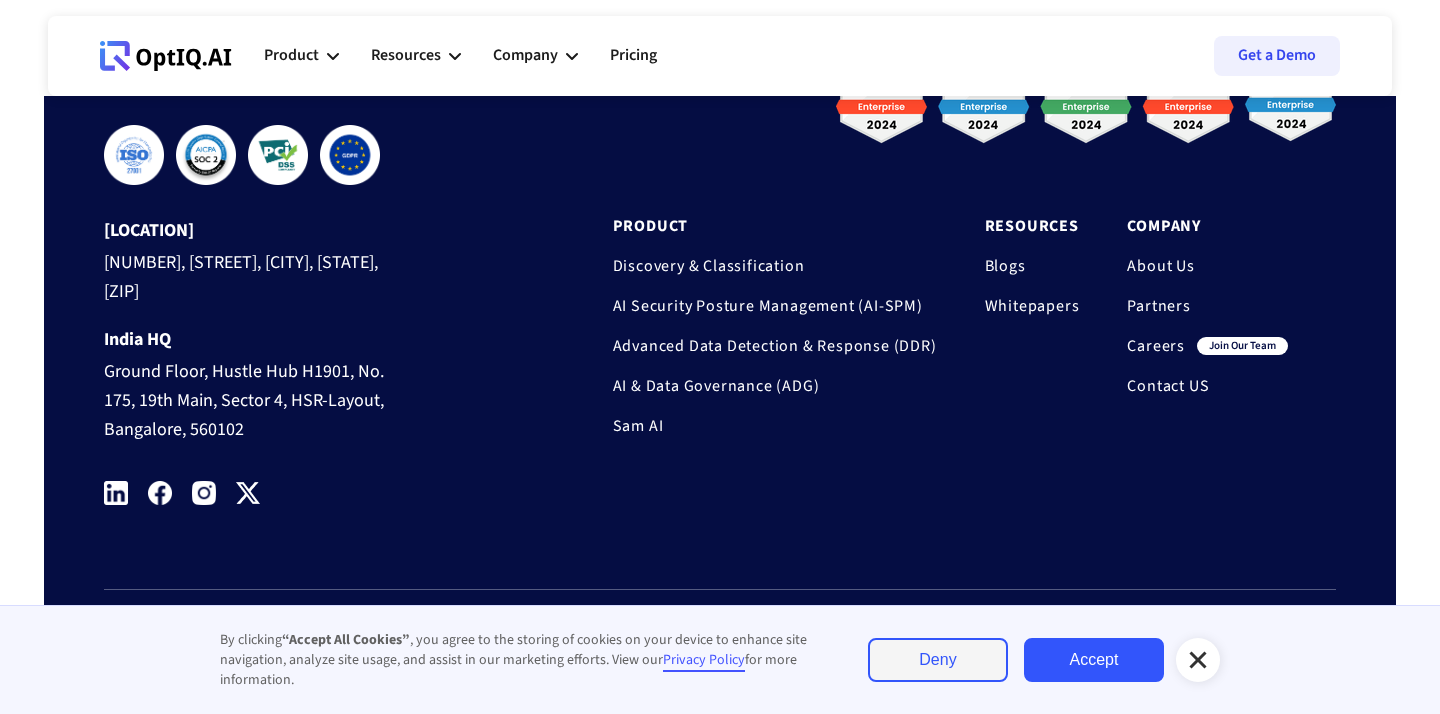 click on "Careers" at bounding box center (1156, 346) 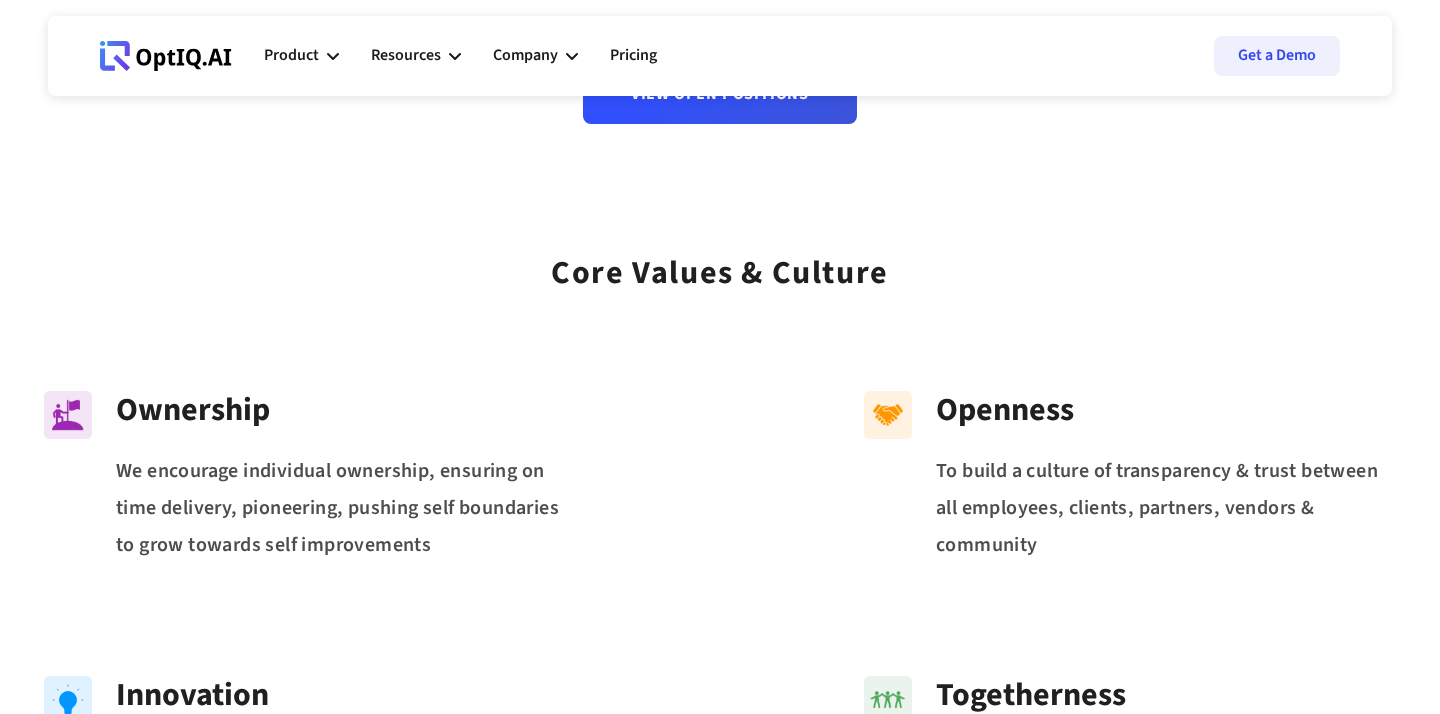 scroll, scrollTop: 297, scrollLeft: 0, axis: vertical 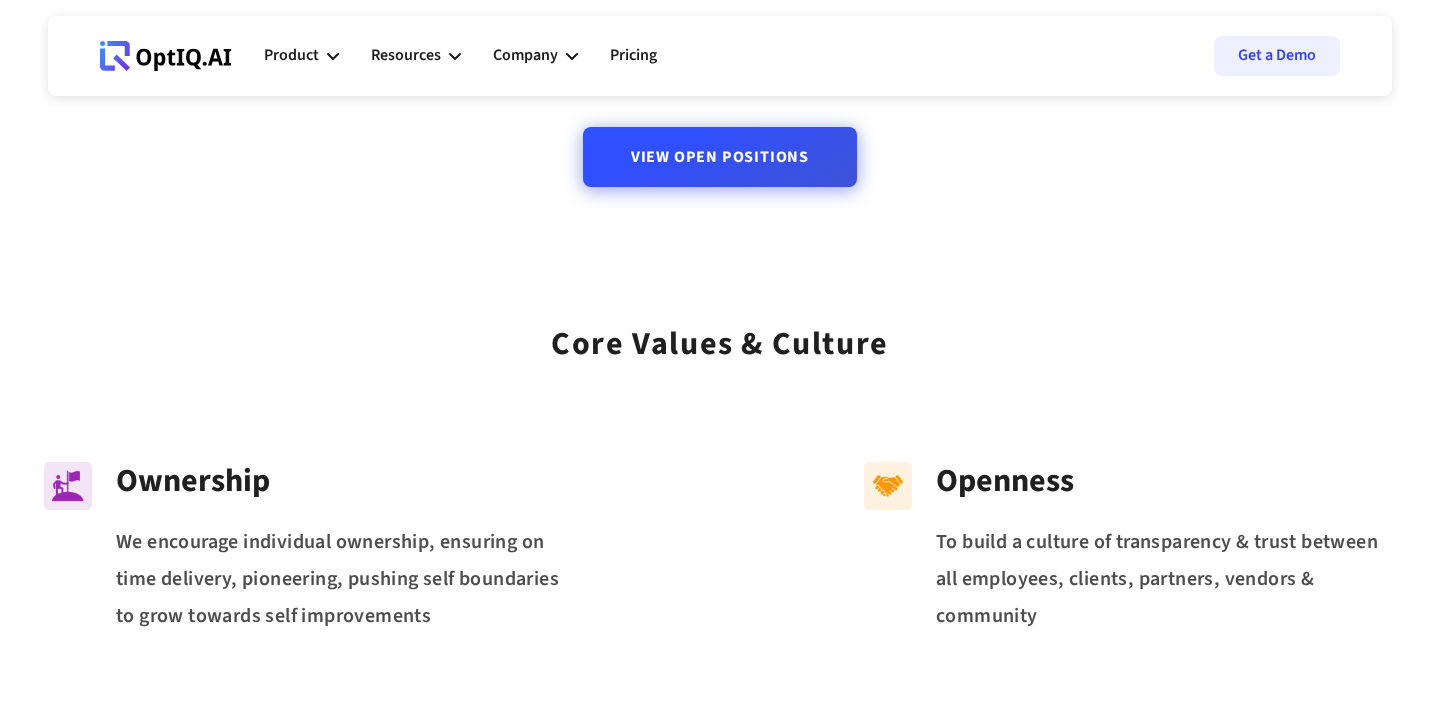 click on "View Open Positions" at bounding box center (720, 145) 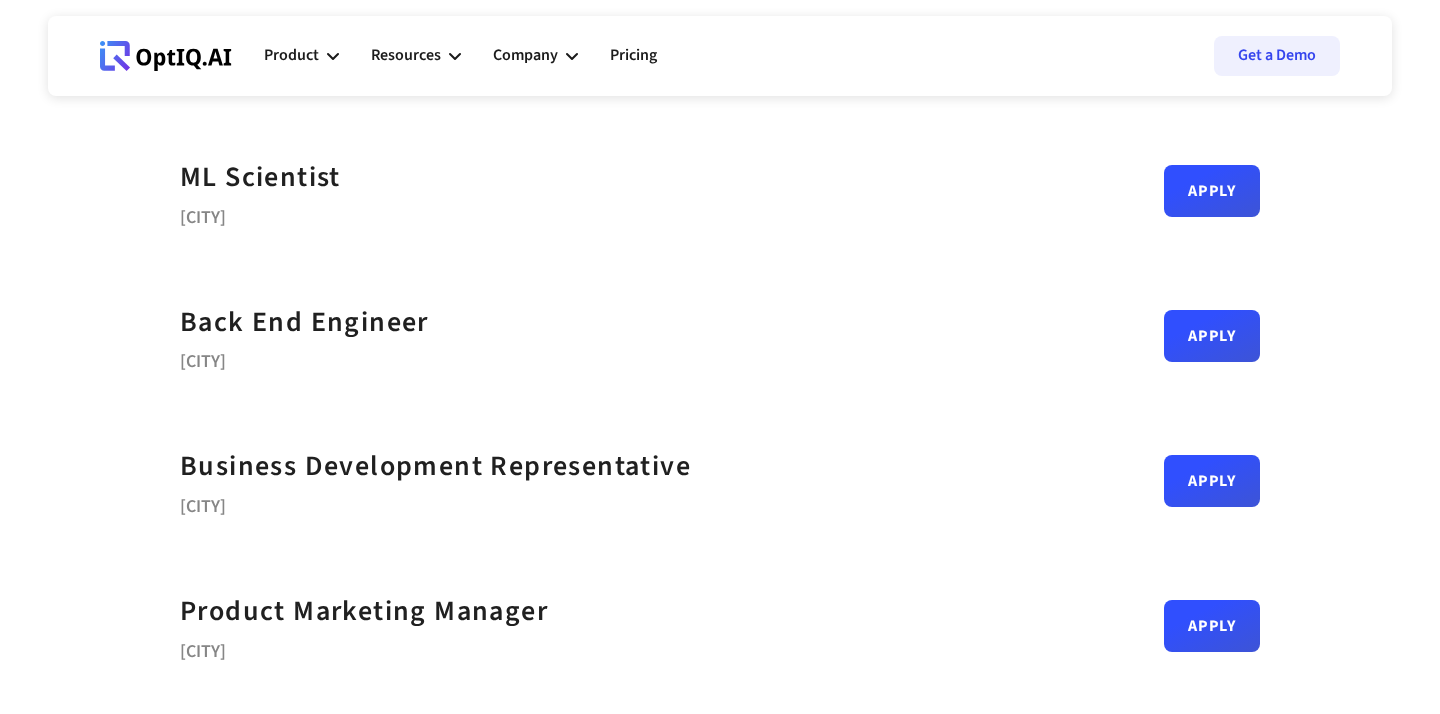 scroll, scrollTop: 375, scrollLeft: 0, axis: vertical 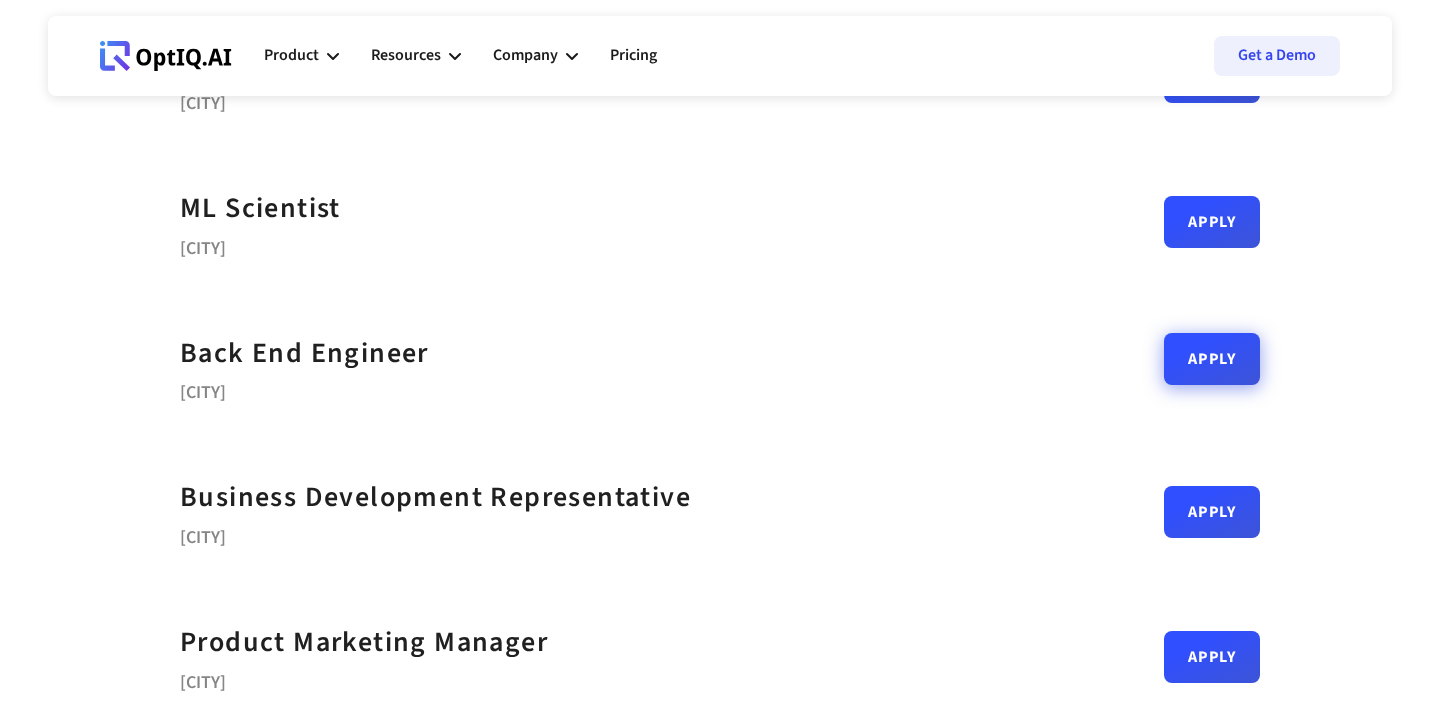 click on "Apply" at bounding box center [1212, 359] 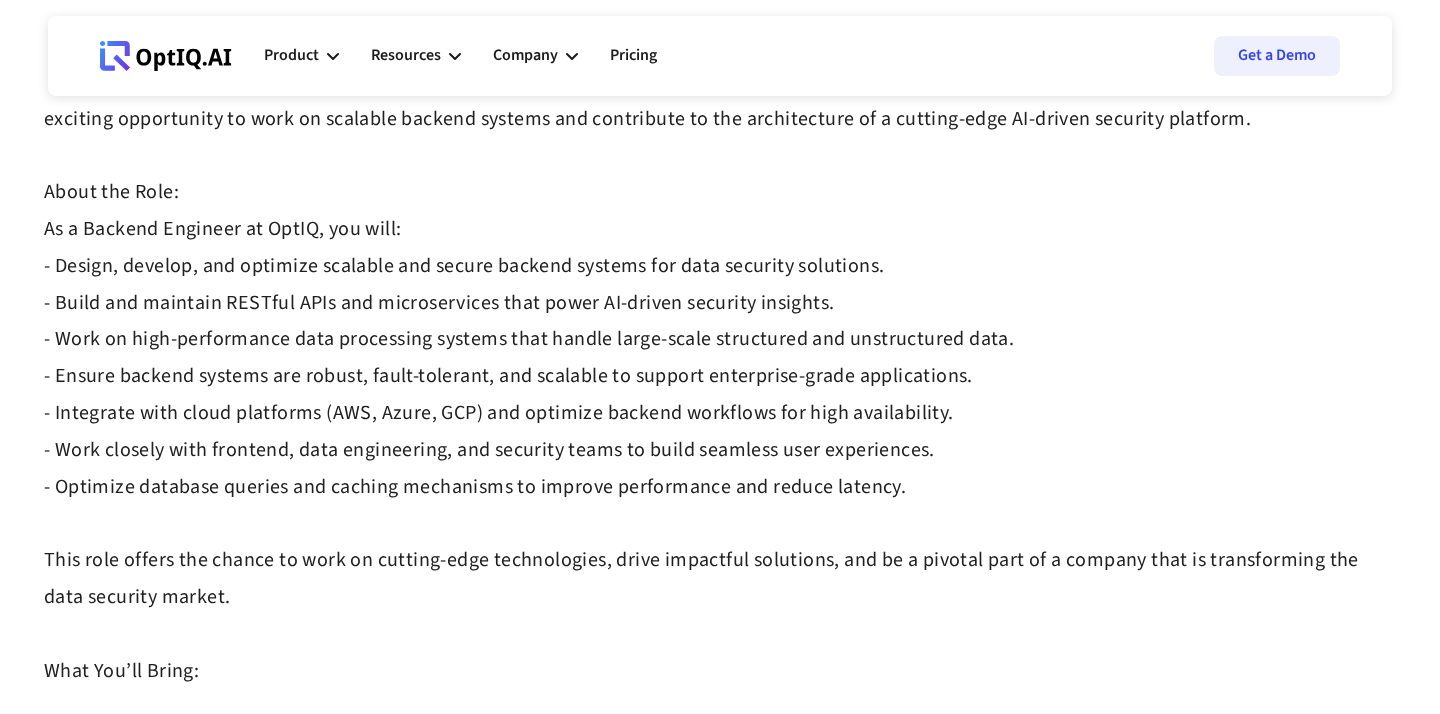 scroll, scrollTop: 352, scrollLeft: 0, axis: vertical 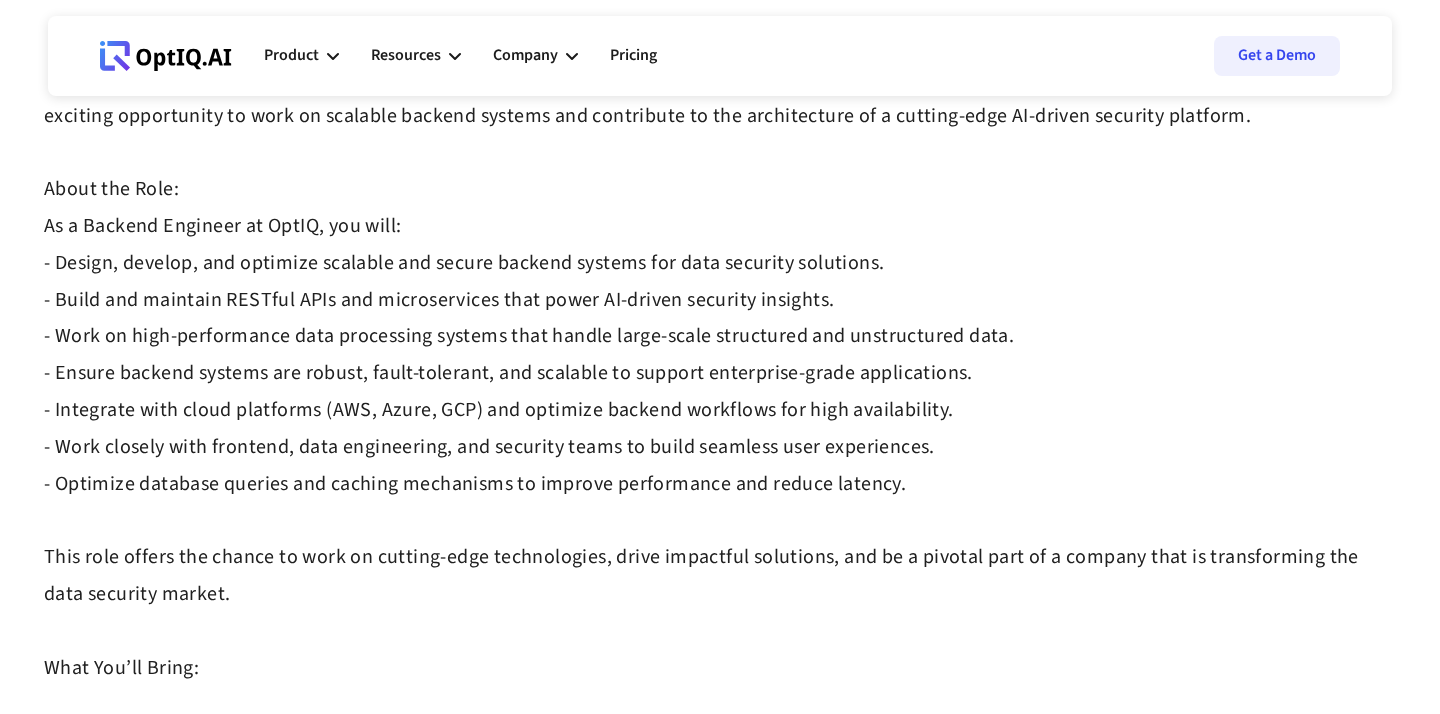 click on "OptIQ is revolutionizing the data security landscape by building the world's first AI-Data Security Engineer. Our platform empowers organizations to classify sensitive data, identify risky data movements, detect misuse, and create security policies using natural language. With an AI-powered Threat Detection Engine, OptIQ analyzes events from cloud and endpoint logs to uncover dynamic risks such as data exfiltration and breaches. By providing comprehensive visibility into the data landscape, assessing risks, and enforcing robust security policies, OptIQ ensures compliance with data protection regulations across cloud and SaaS environments. We’re a fast-growing, high-potential startup redefining data security, and we’re looking for a Backend Engineer to join our engineering team. This is an exciting opportunity to work on scalable backend systems and contribute to the architecture of a cutting-edge AI-driven security platform. About the Role: As a Backend Engineer at OptIQ, you will: What You’ll Bring:" at bounding box center (704, 263) 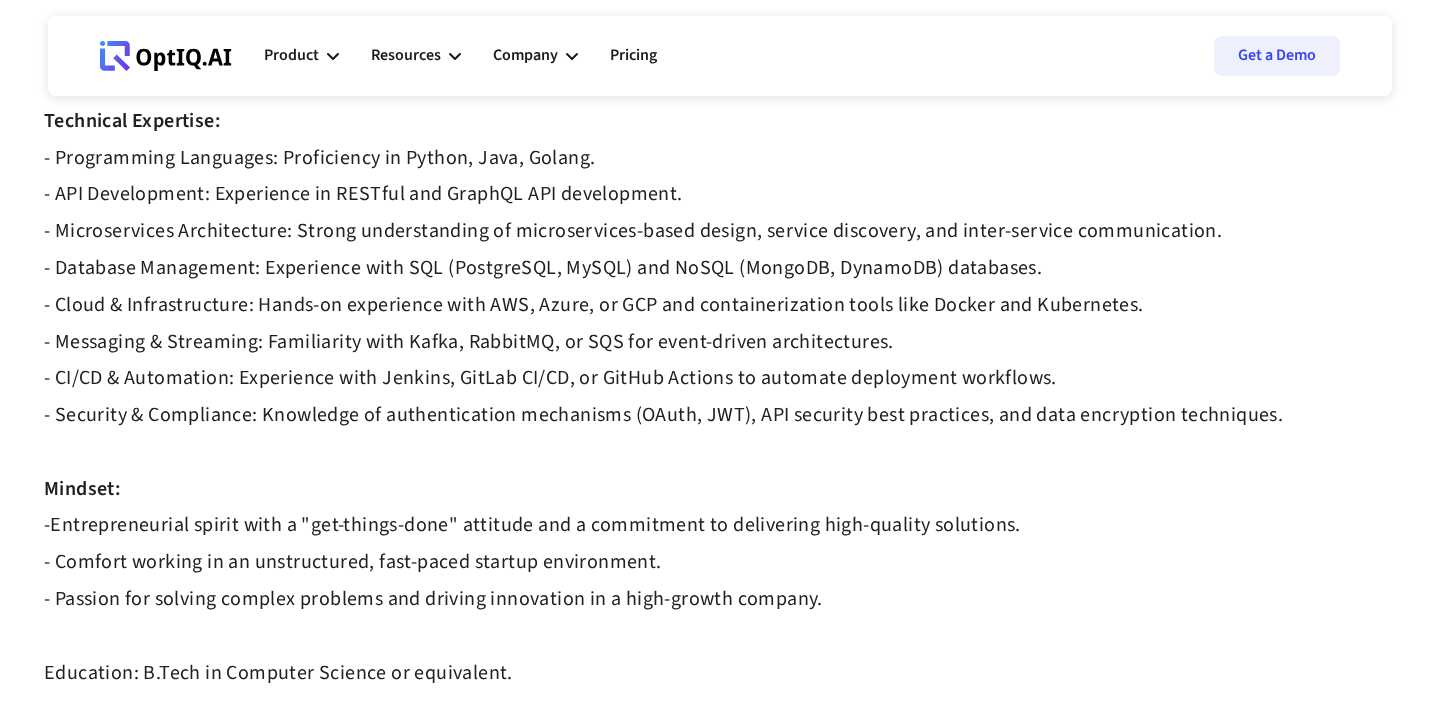 scroll, scrollTop: 1035, scrollLeft: 0, axis: vertical 